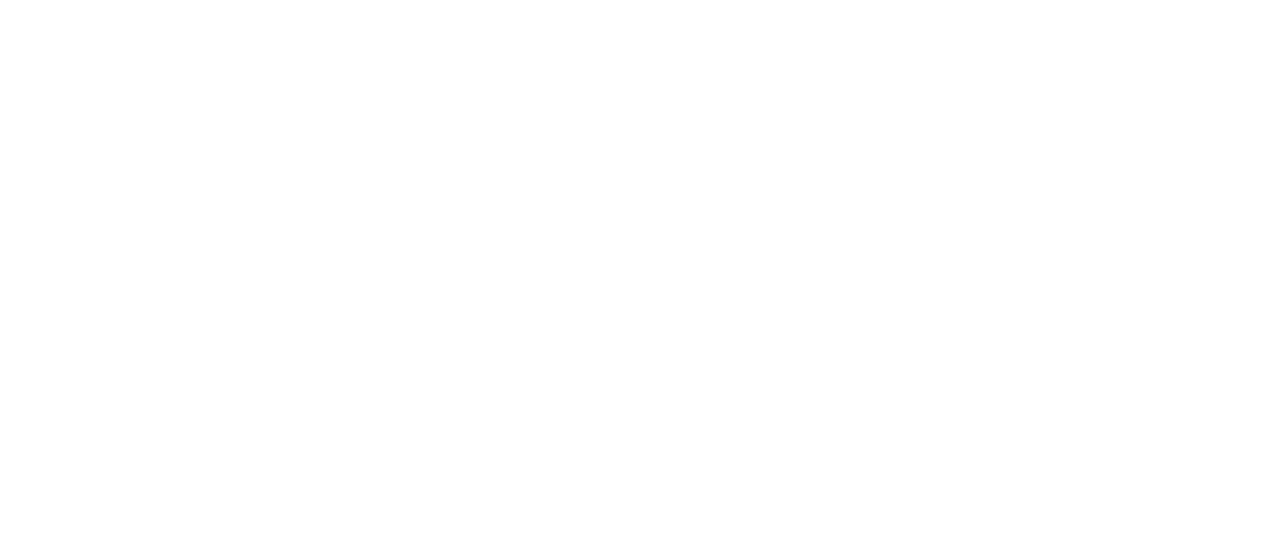 scroll, scrollTop: 0, scrollLeft: 0, axis: both 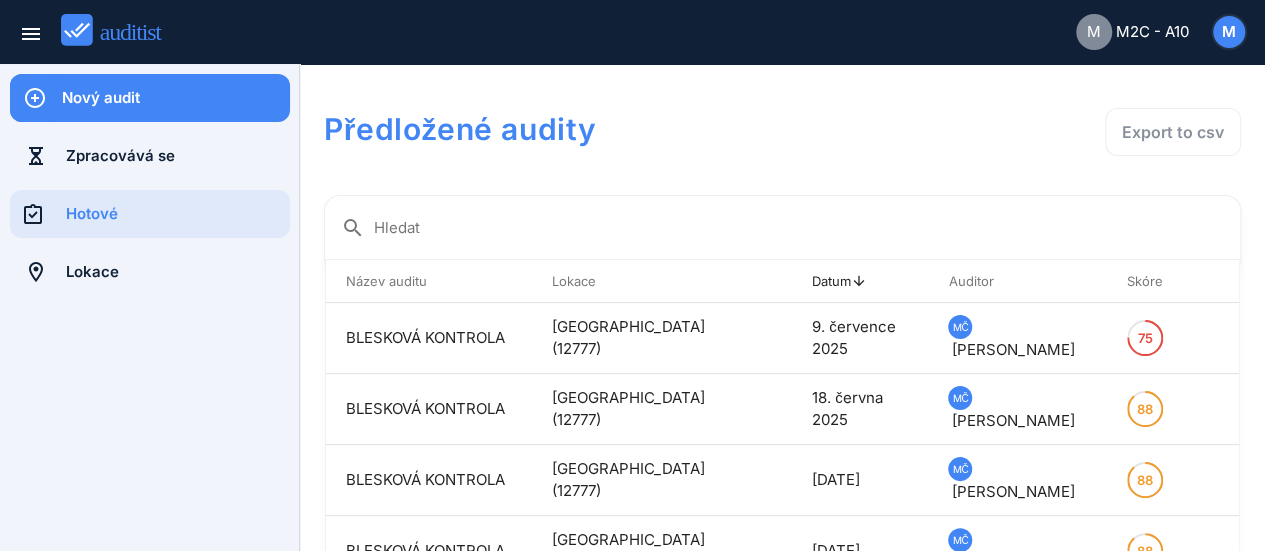 click on "Nový audit" at bounding box center (176, 98) 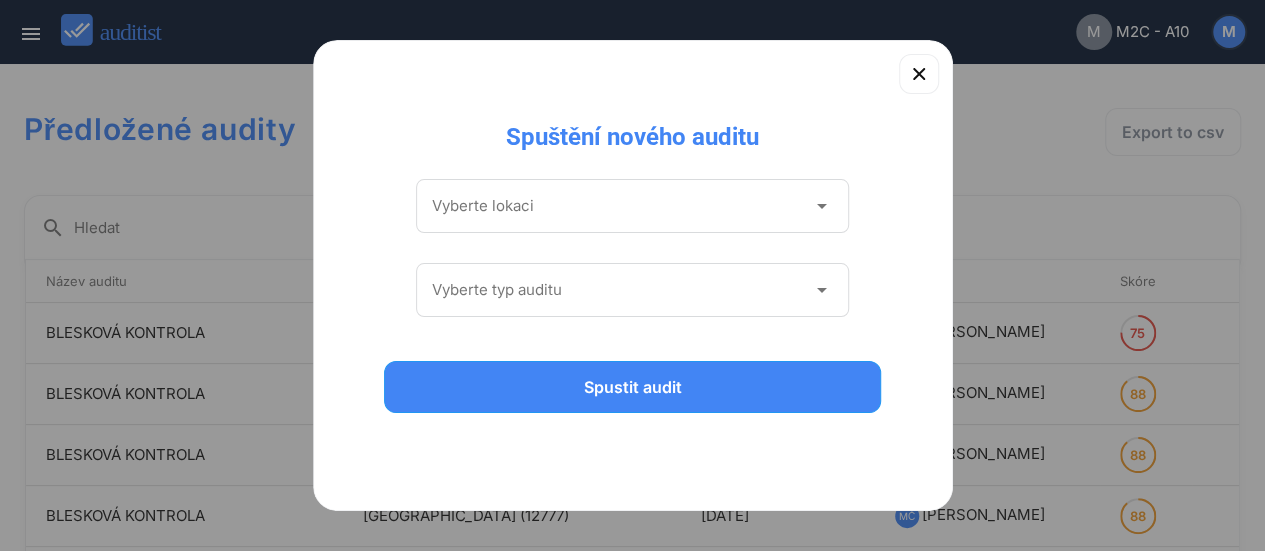 click on "arrow_drop_down" at bounding box center [821, 206] 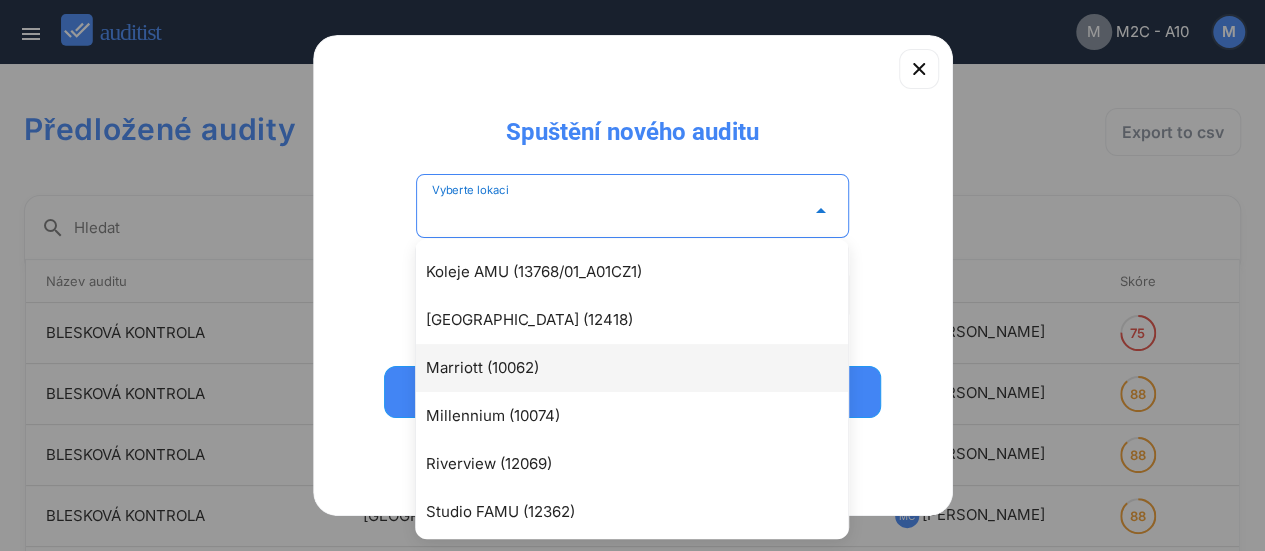 scroll, scrollTop: 197, scrollLeft: 0, axis: vertical 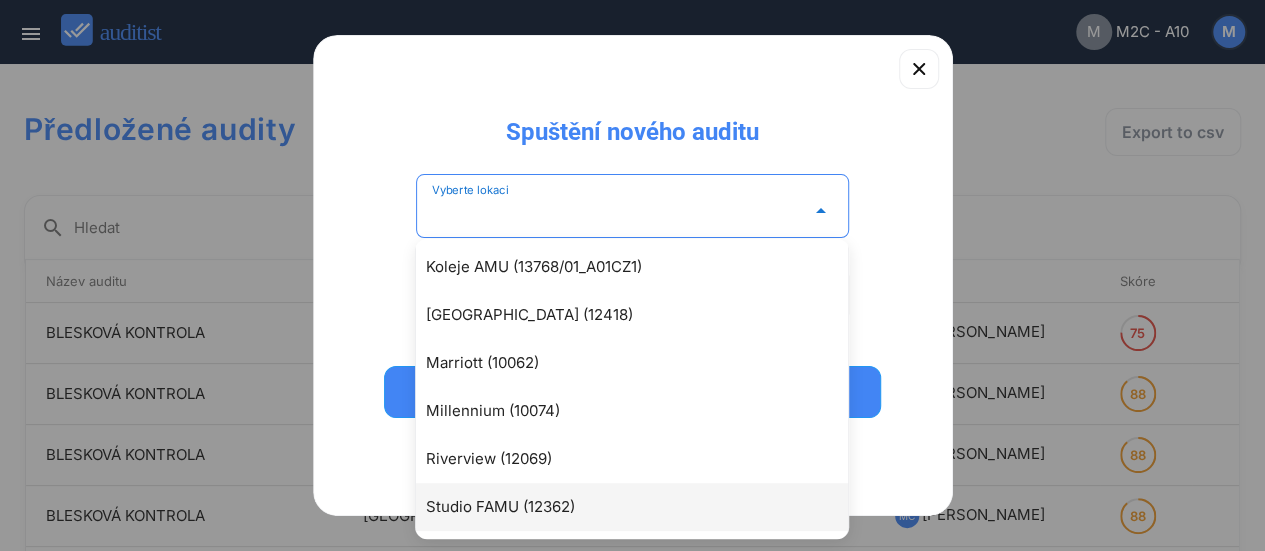 click on "Studio FAMU (12362)" at bounding box center (642, 507) 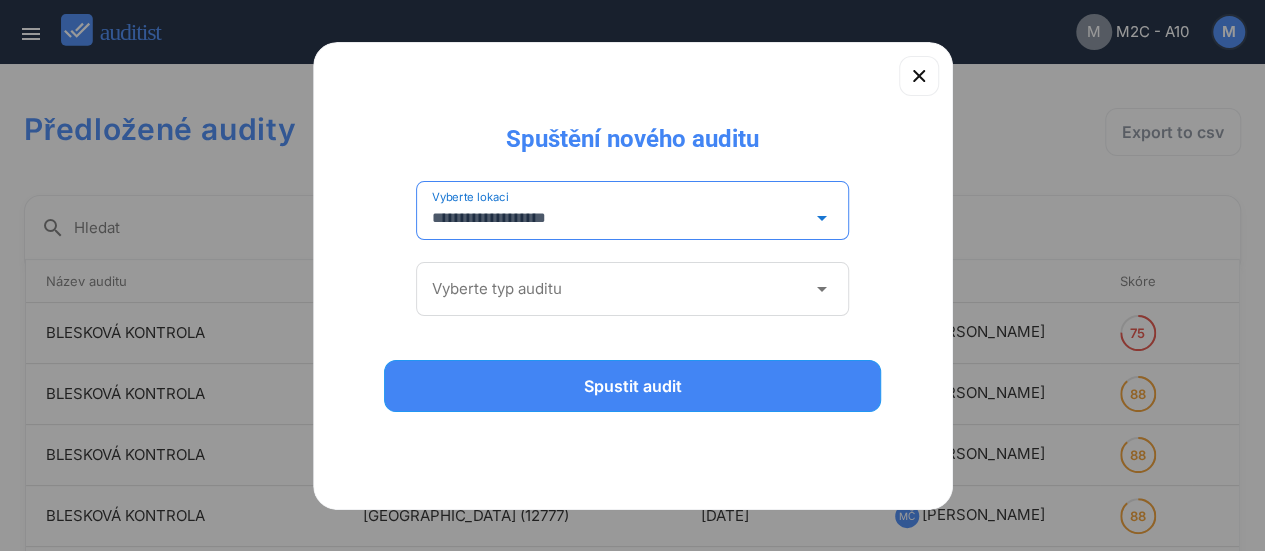click on "arrow_drop_down" at bounding box center [821, 289] 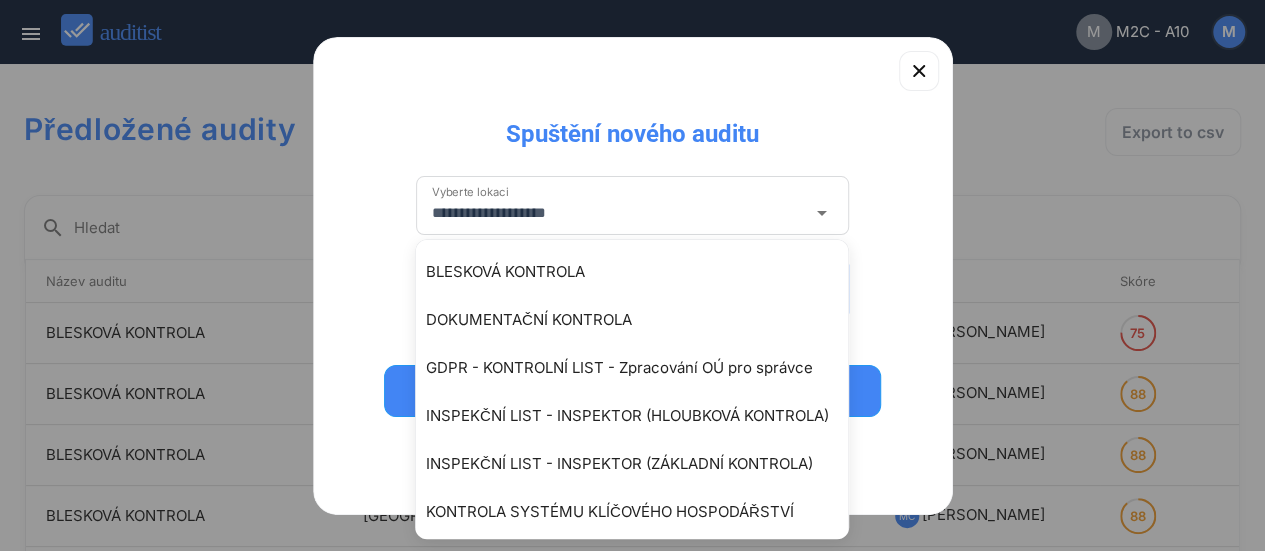 click on "BLESKOVÁ KONTROLA" at bounding box center [642, 272] 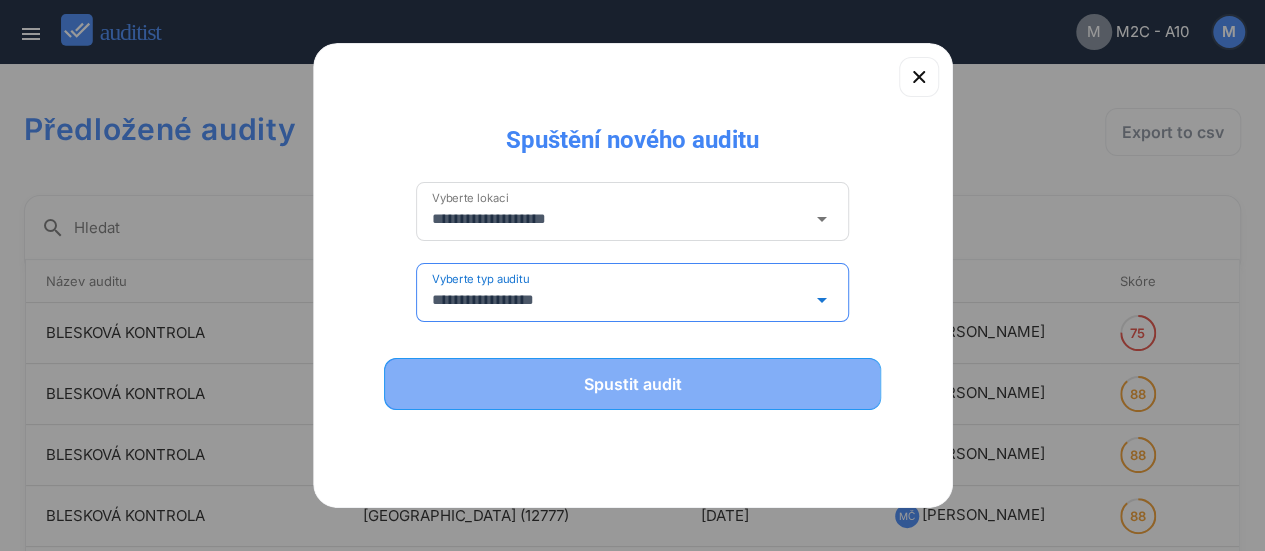 click on "Spustit audit" at bounding box center [633, 384] 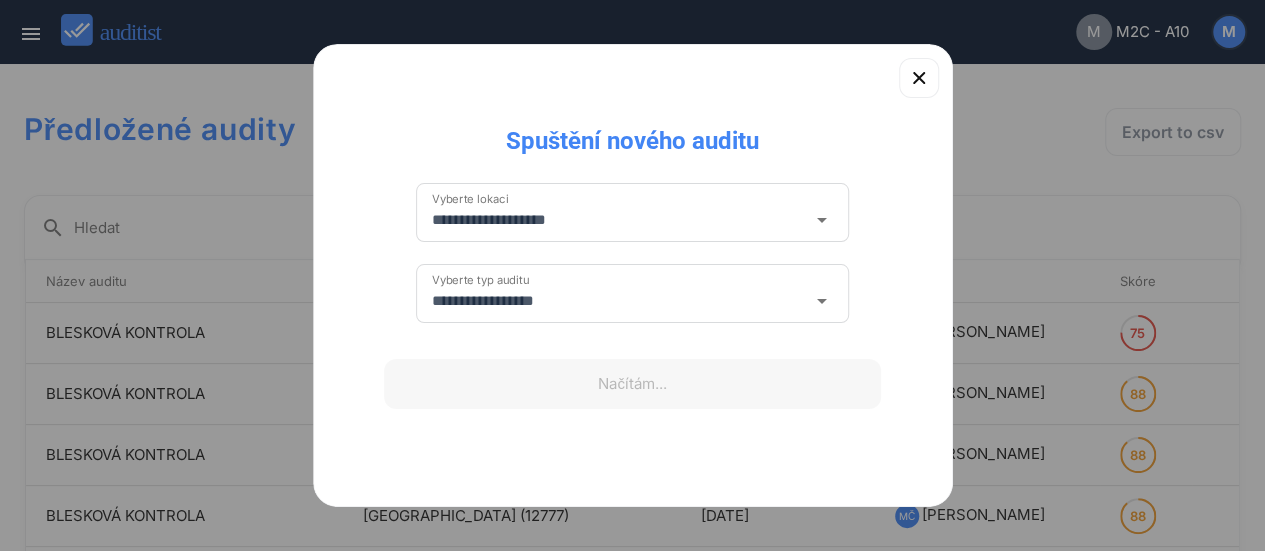 type 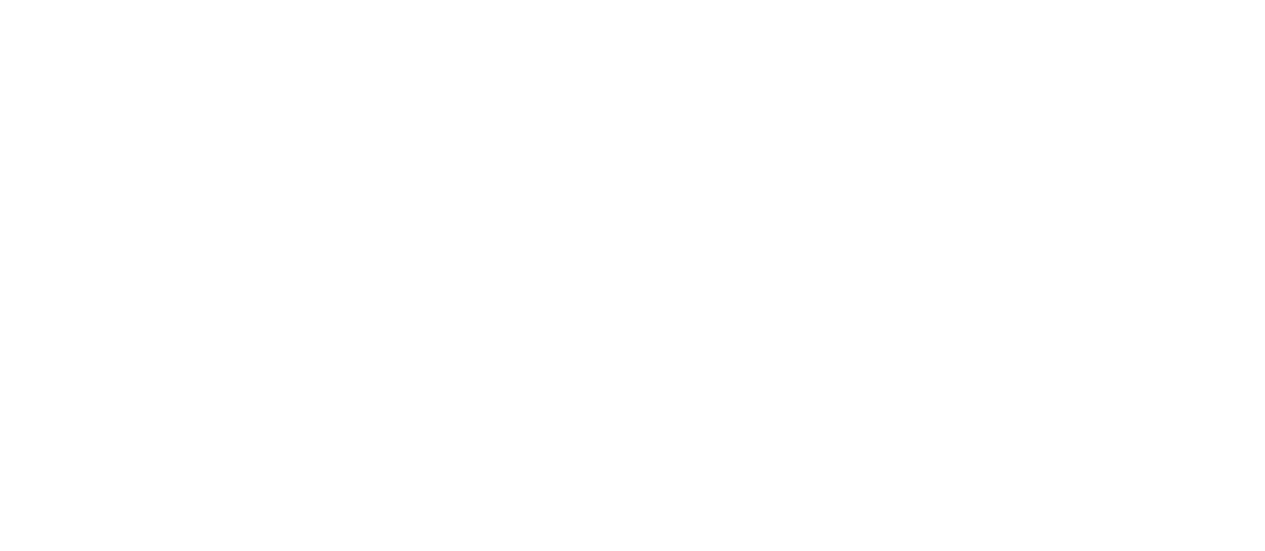 scroll, scrollTop: 0, scrollLeft: 0, axis: both 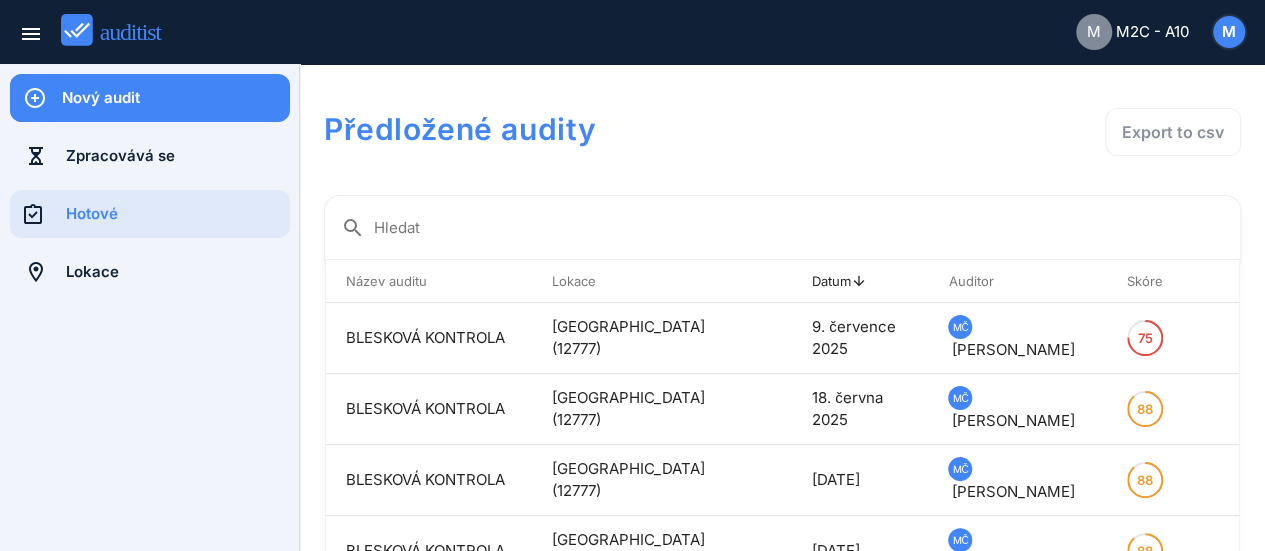 click on "Nový audit" at bounding box center [176, 98] 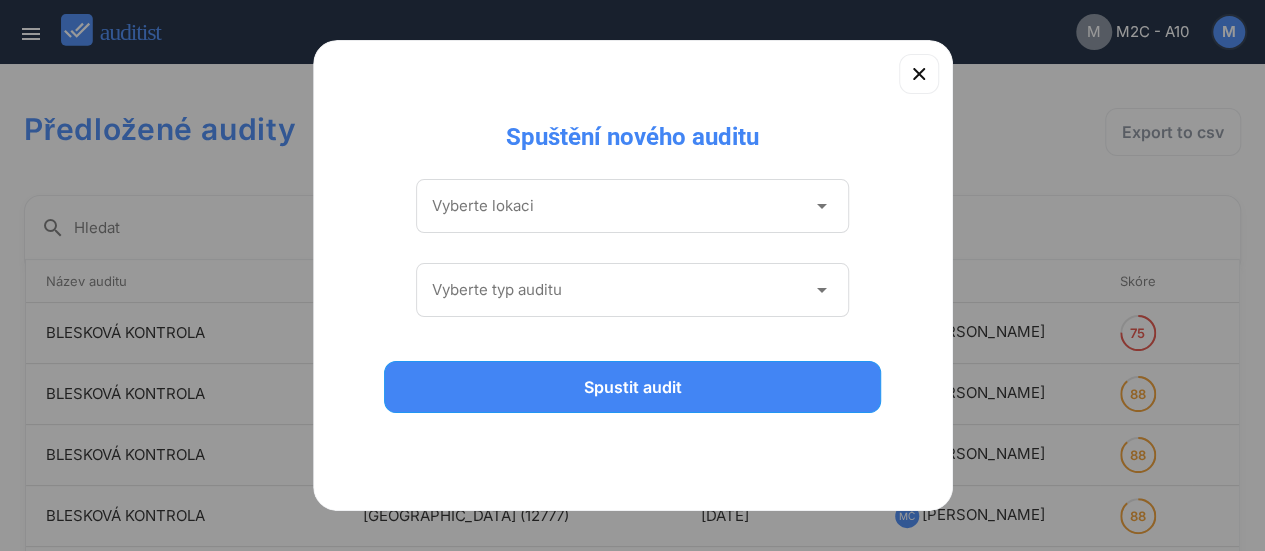 click on "arrow_drop_down" at bounding box center (821, 206) 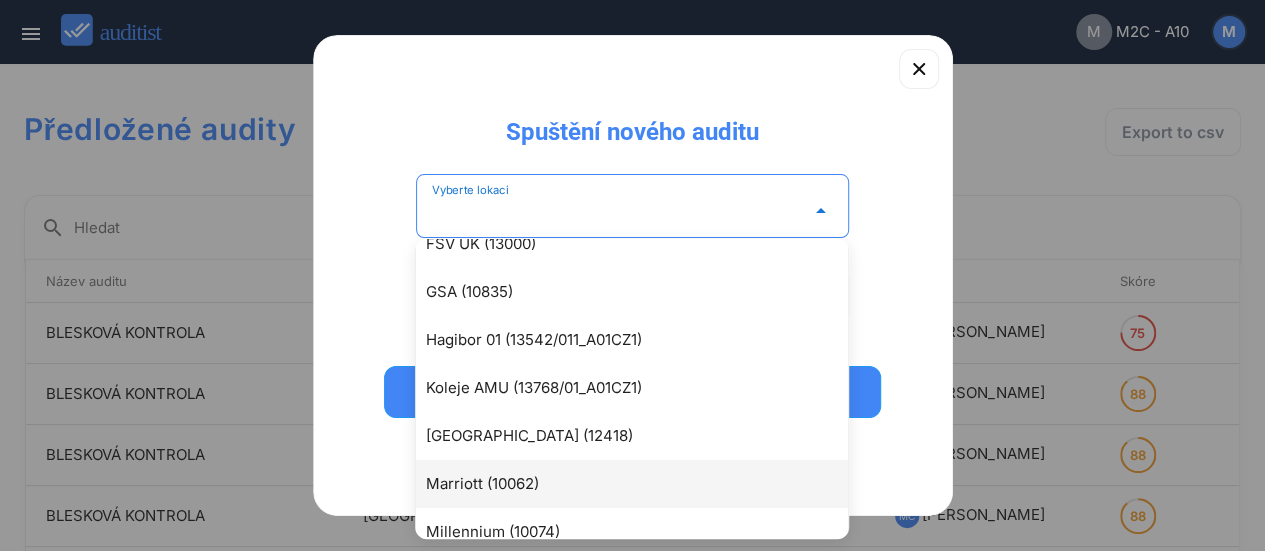 scroll, scrollTop: 100, scrollLeft: 0, axis: vertical 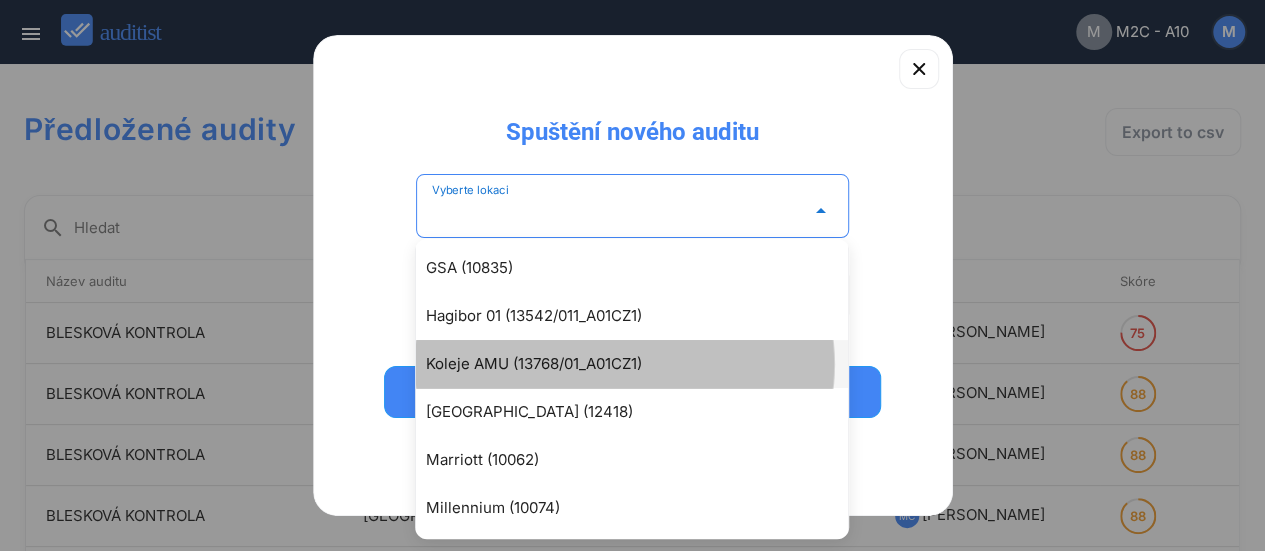 click on "Koleje AMU (13768/01_A01CZ1)" at bounding box center (642, 364) 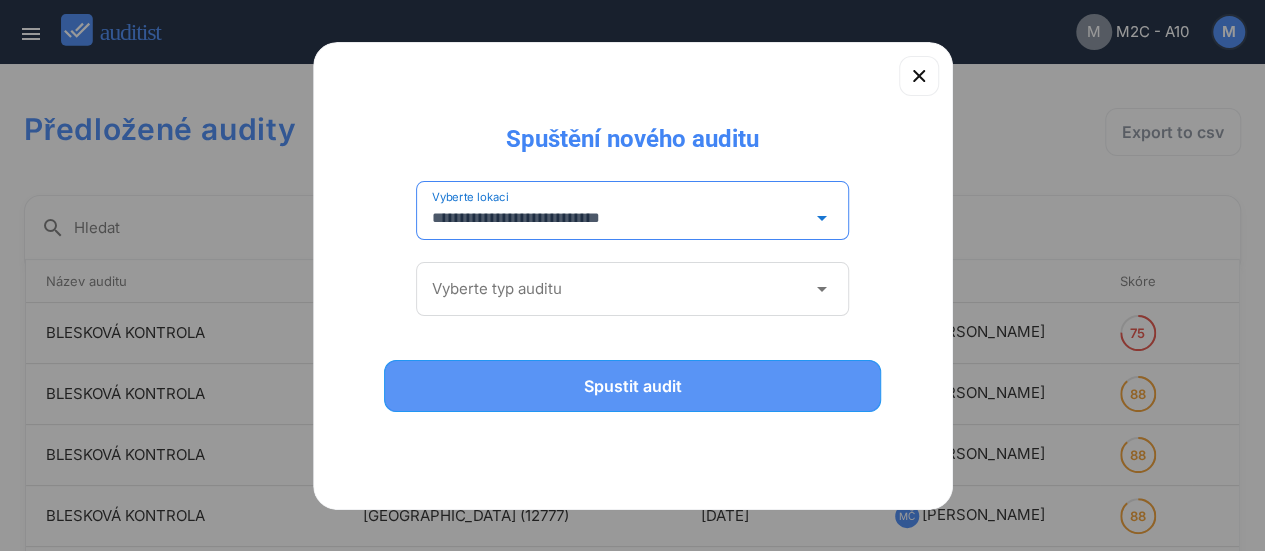 click on "Spustit audit" at bounding box center [633, 386] 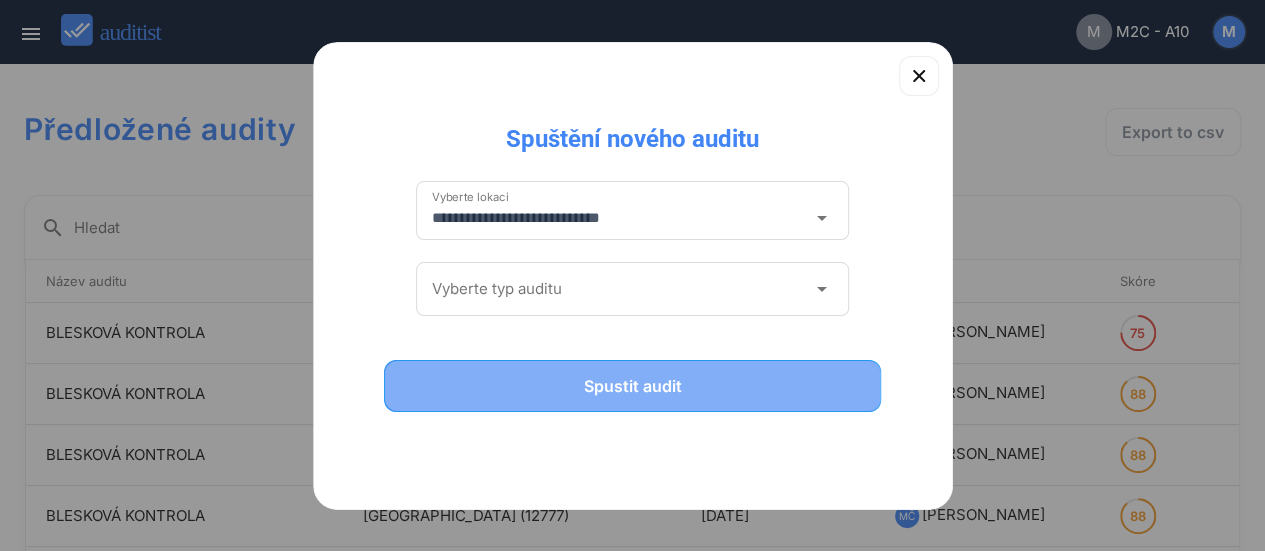click on "Spustit audit" at bounding box center (633, 386) 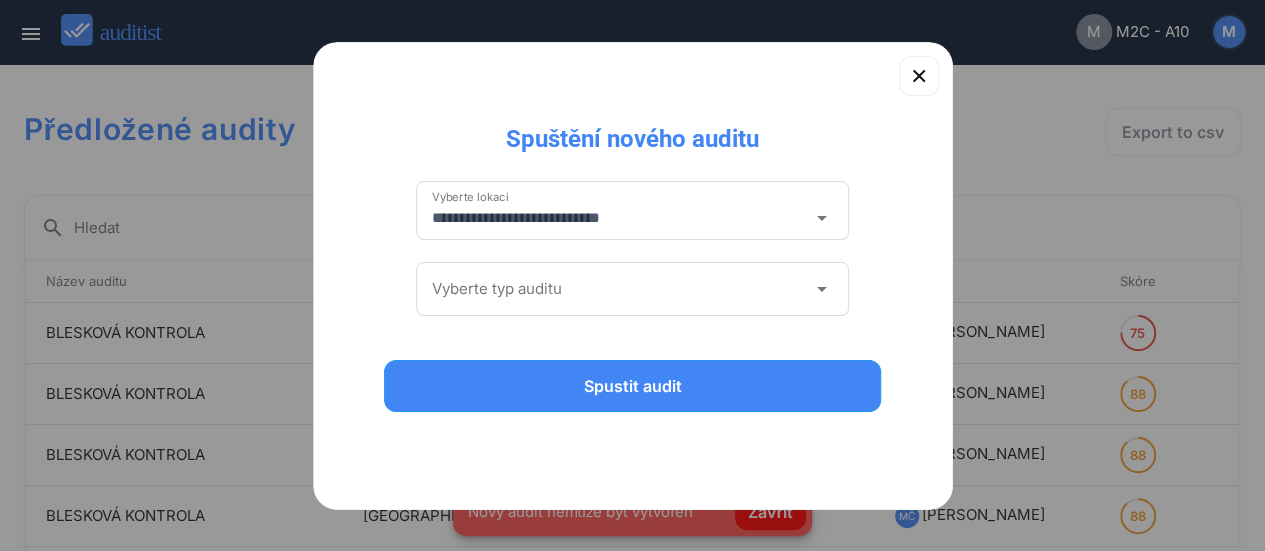 click on "arrow_drop_down" at bounding box center (821, 289) 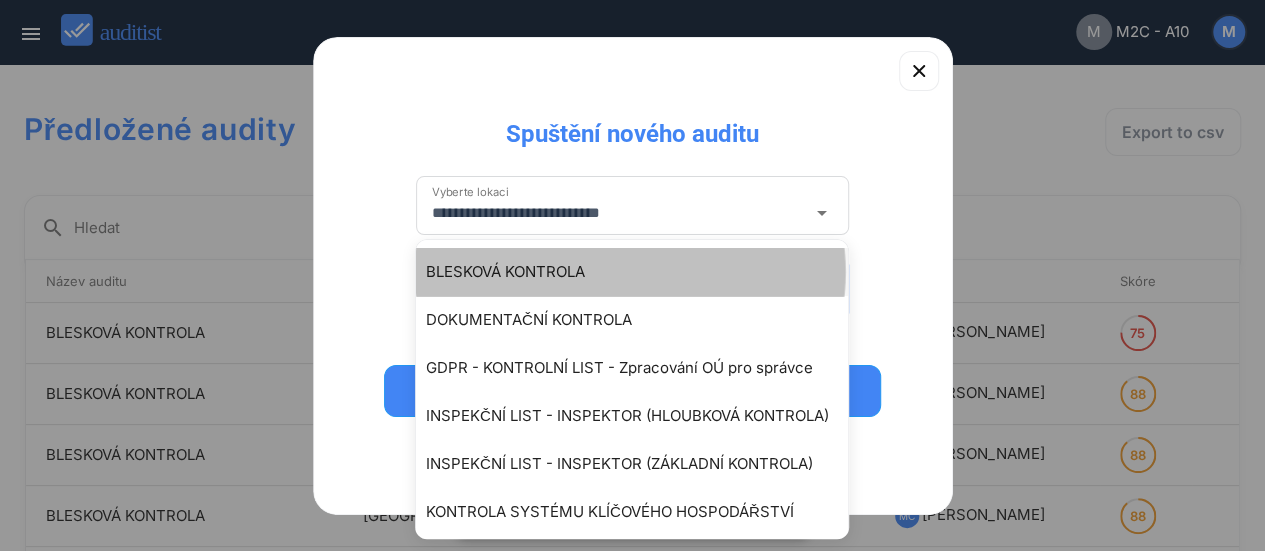 click on "BLESKOVÁ KONTROLA" at bounding box center (642, 272) 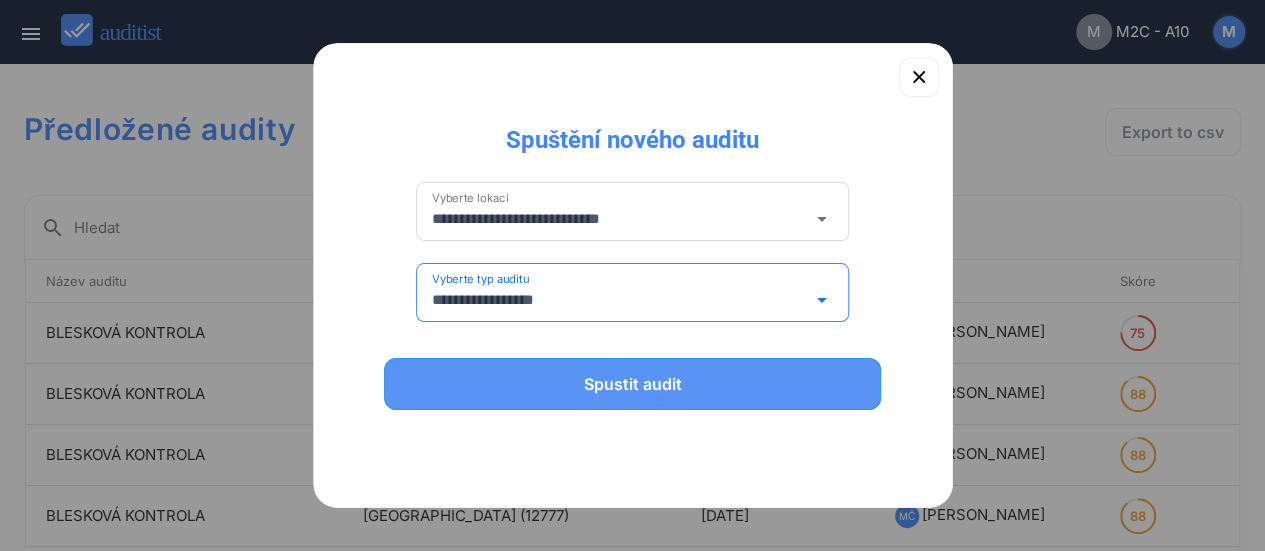 click on "Spustit audit" at bounding box center (633, 384) 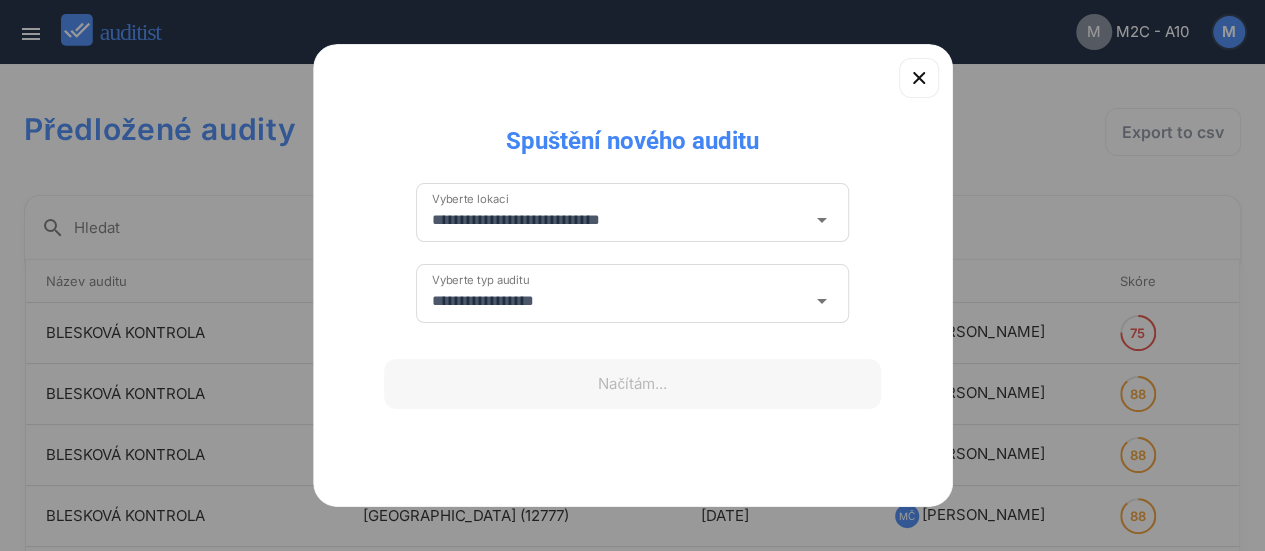type 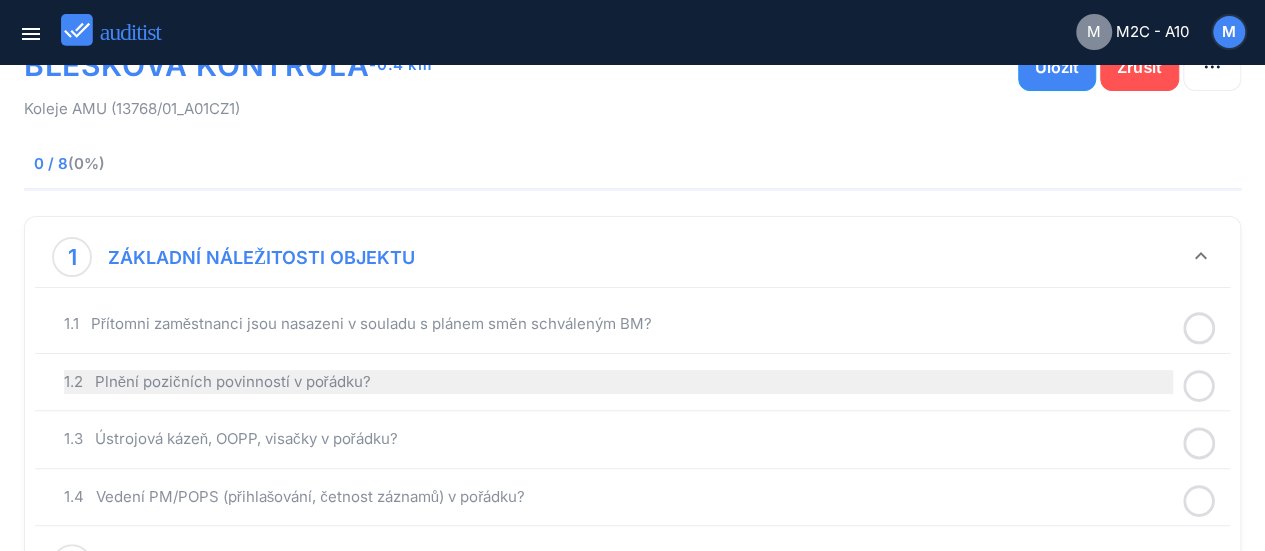 scroll, scrollTop: 100, scrollLeft: 0, axis: vertical 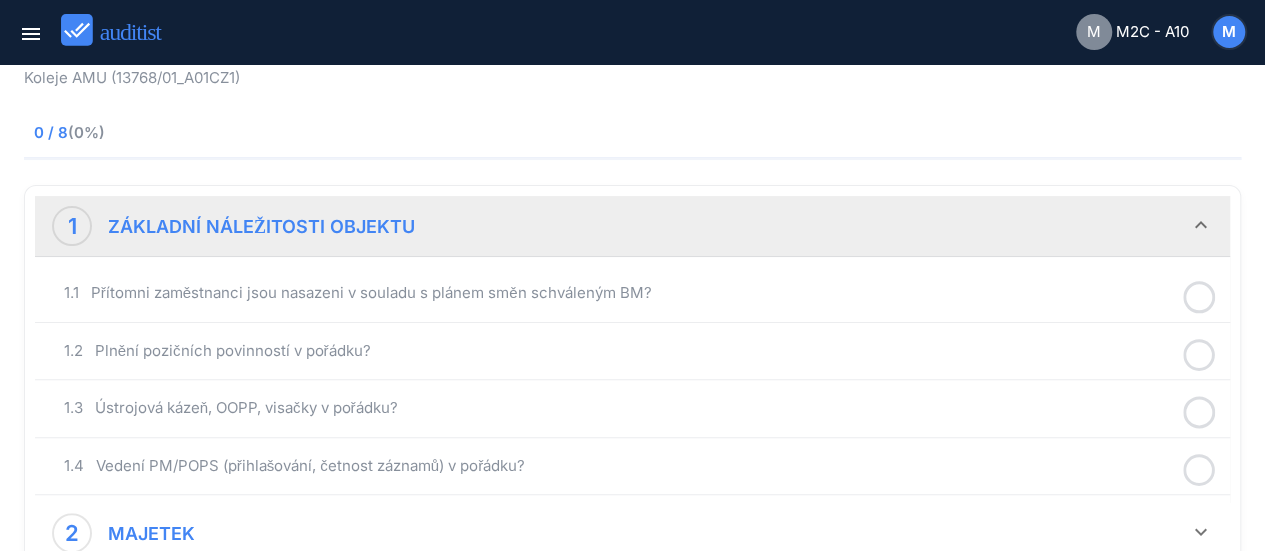 click 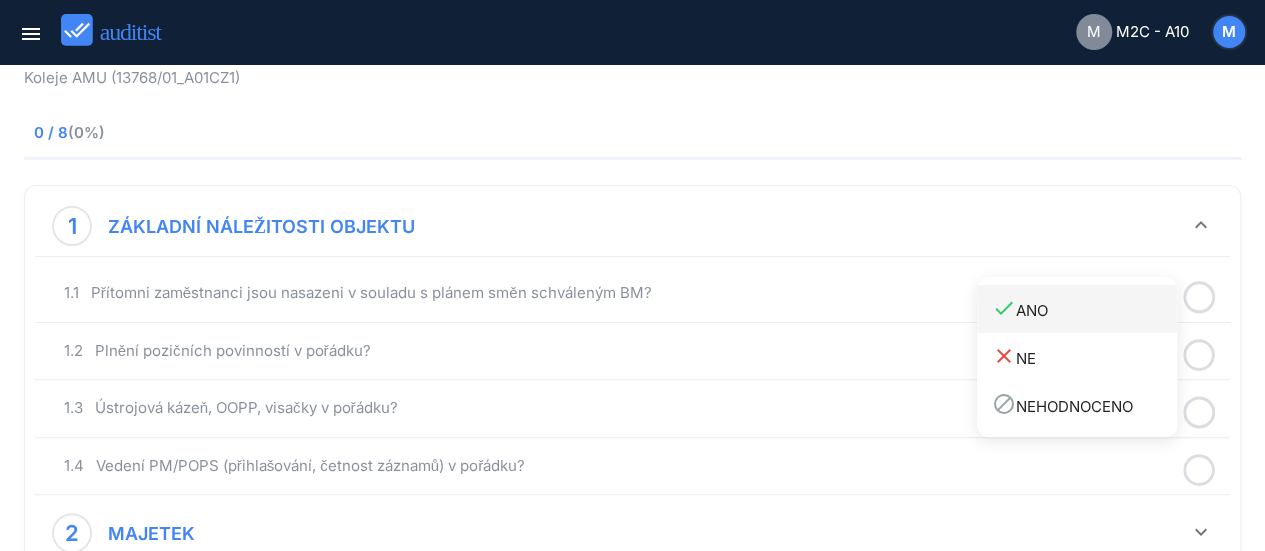 click on "done
ANO" at bounding box center (1084, 309) 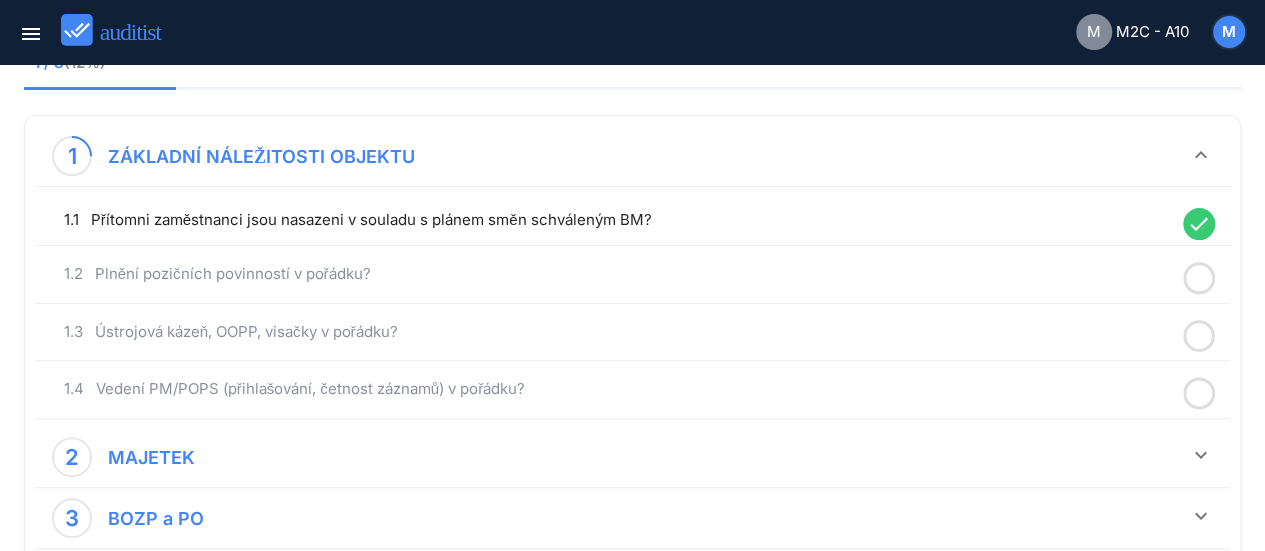 scroll, scrollTop: 200, scrollLeft: 0, axis: vertical 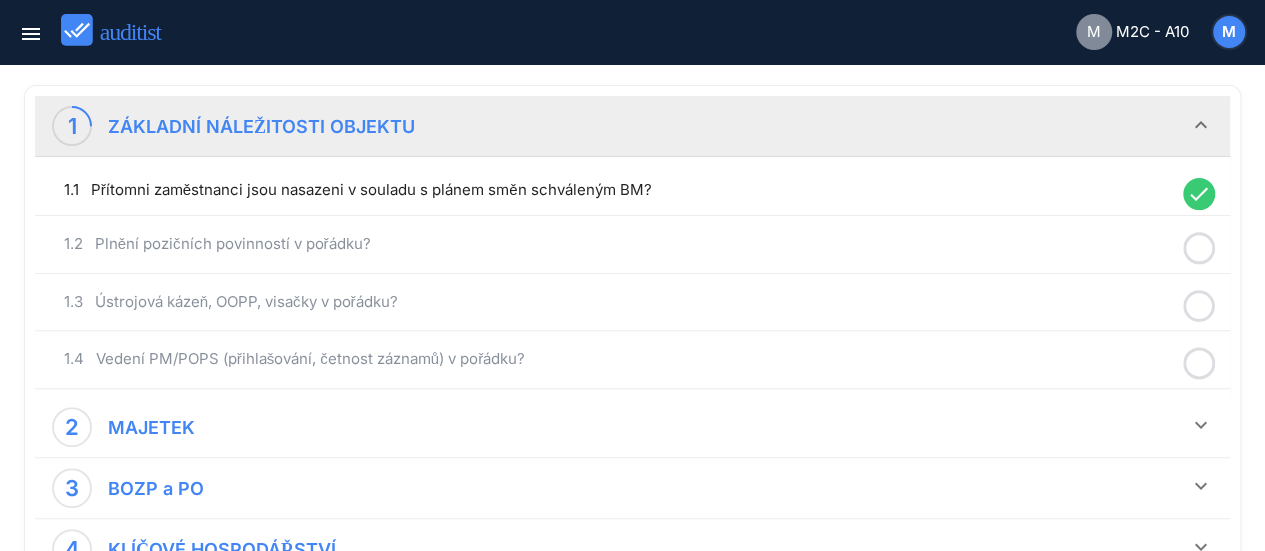 click 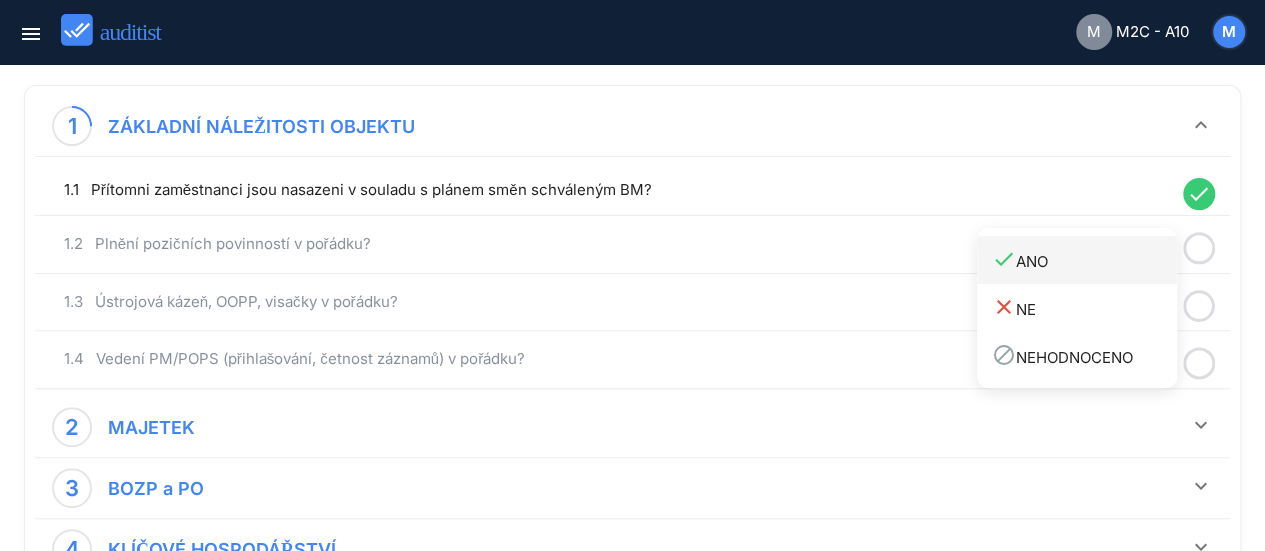 click on "done
ANO" at bounding box center [1084, 260] 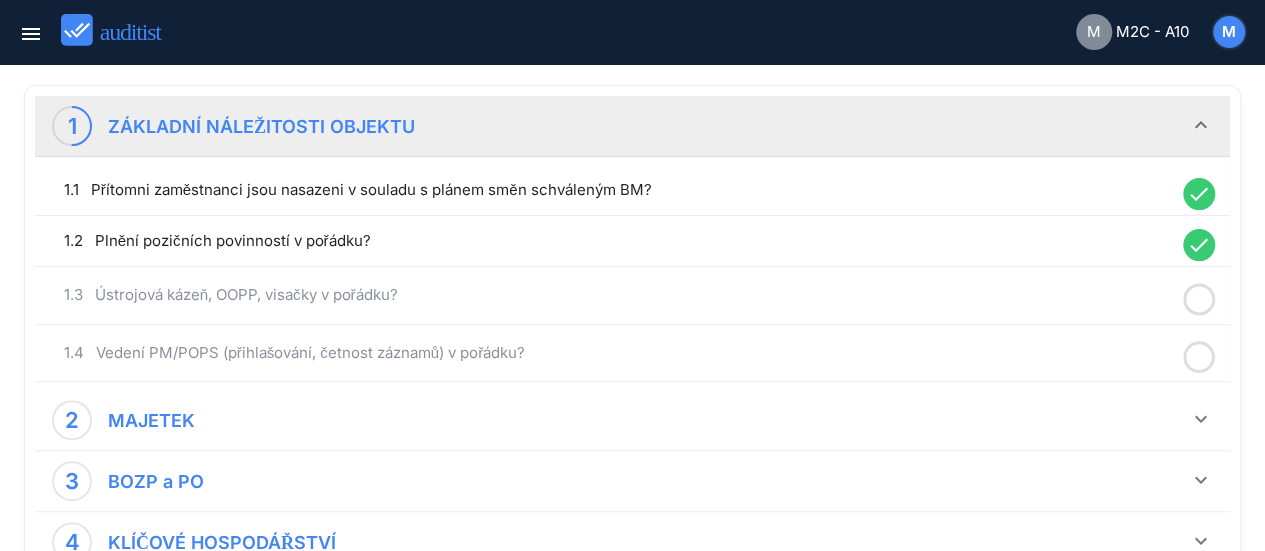 click 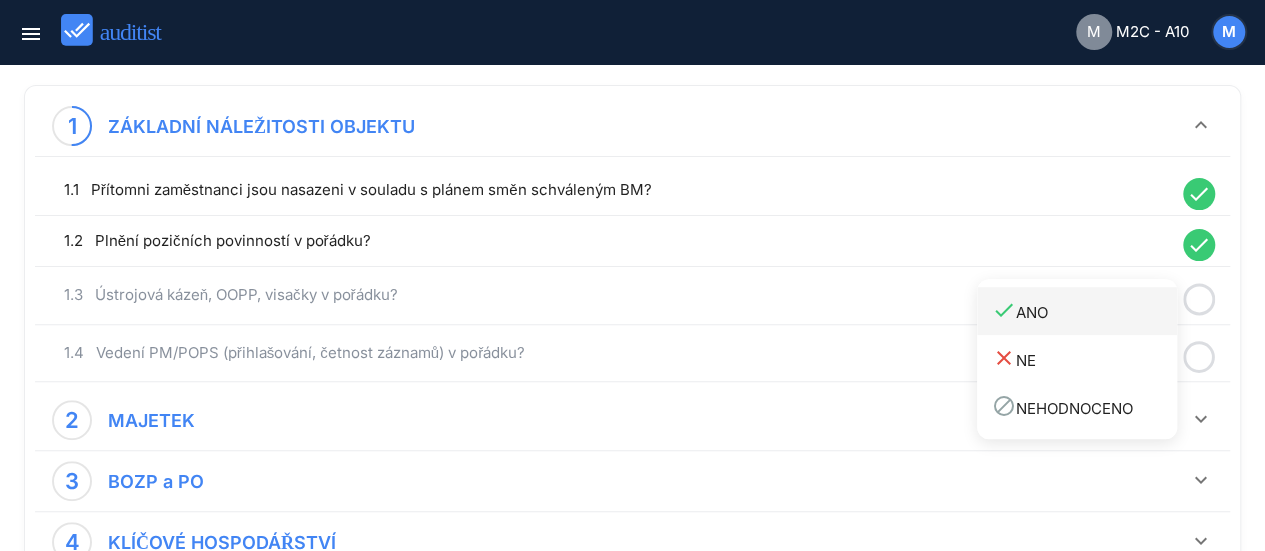 click on "done
ANO" at bounding box center [1084, 311] 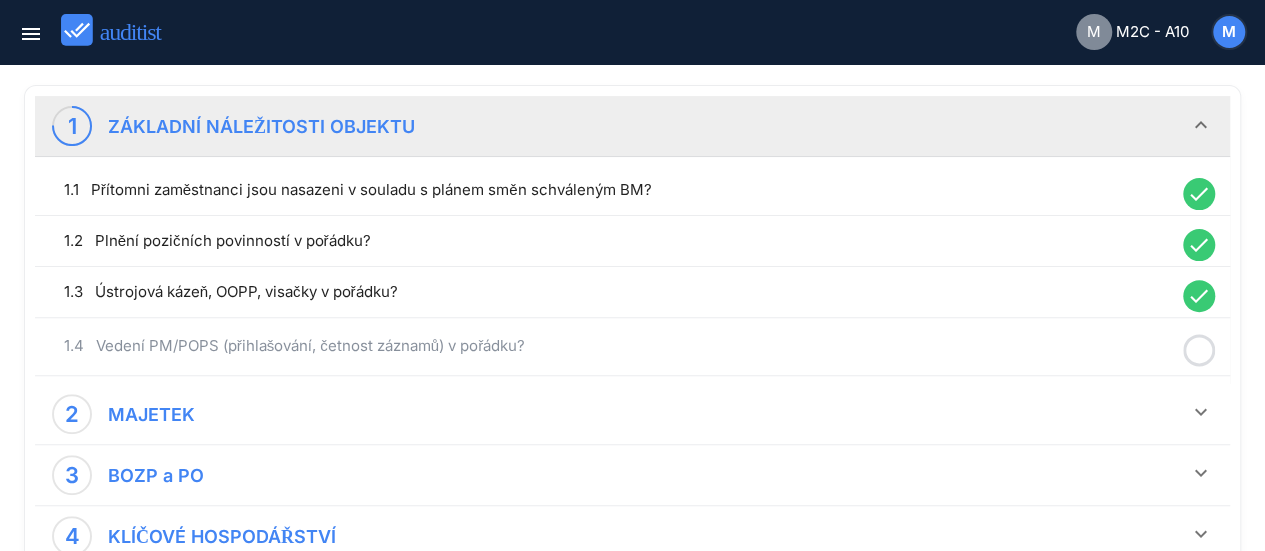 click 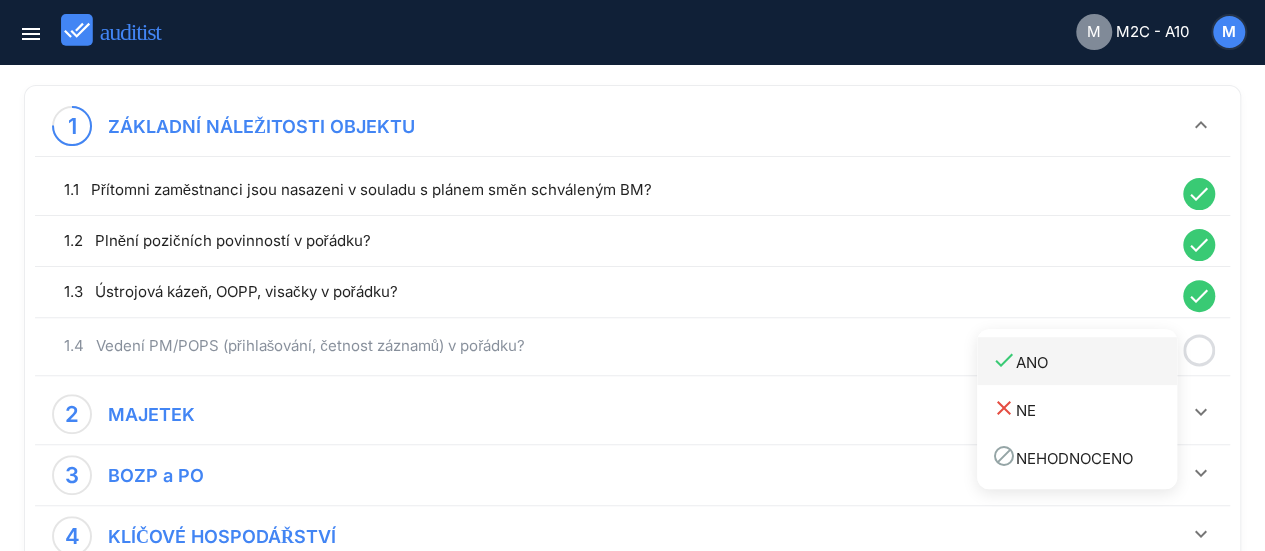click on "done
ANO" at bounding box center (1084, 361) 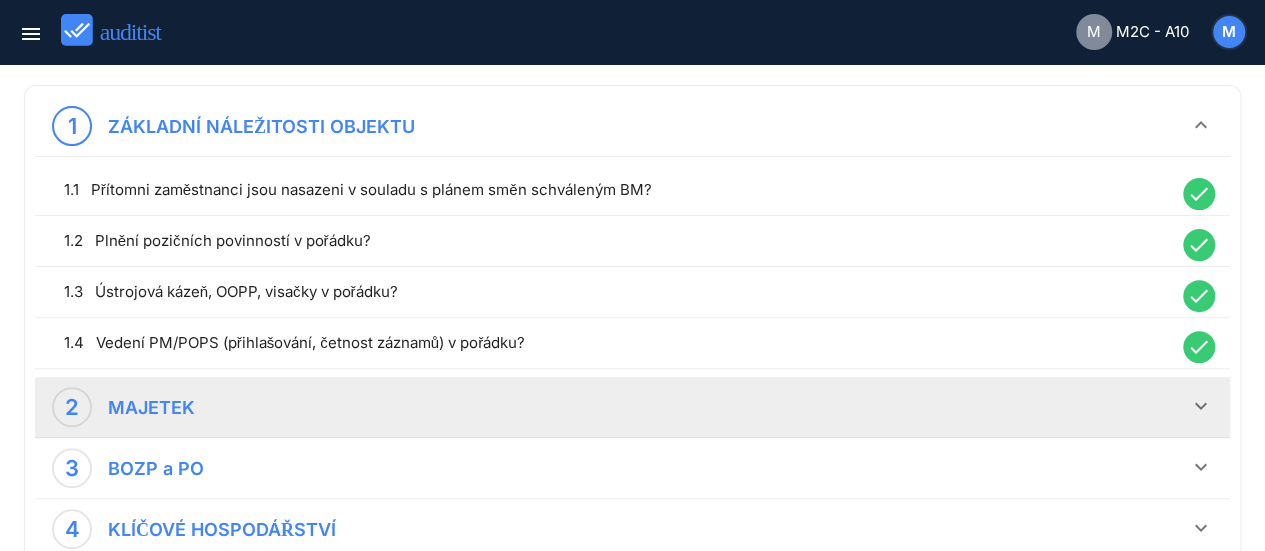 click on "keyboard_arrow_down" at bounding box center (1201, 406) 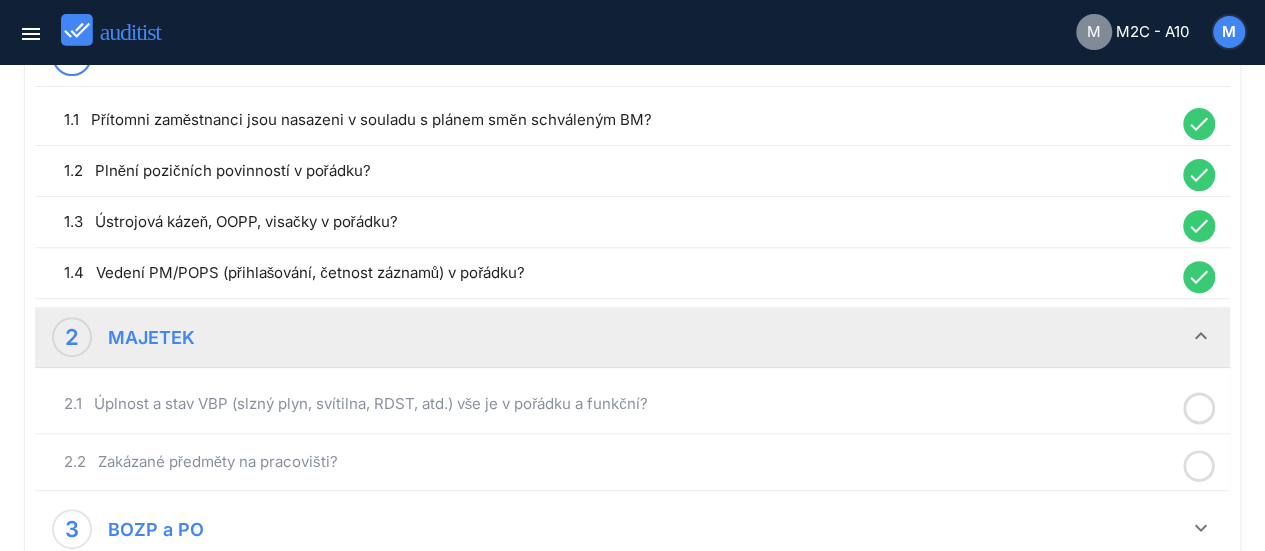 scroll, scrollTop: 300, scrollLeft: 0, axis: vertical 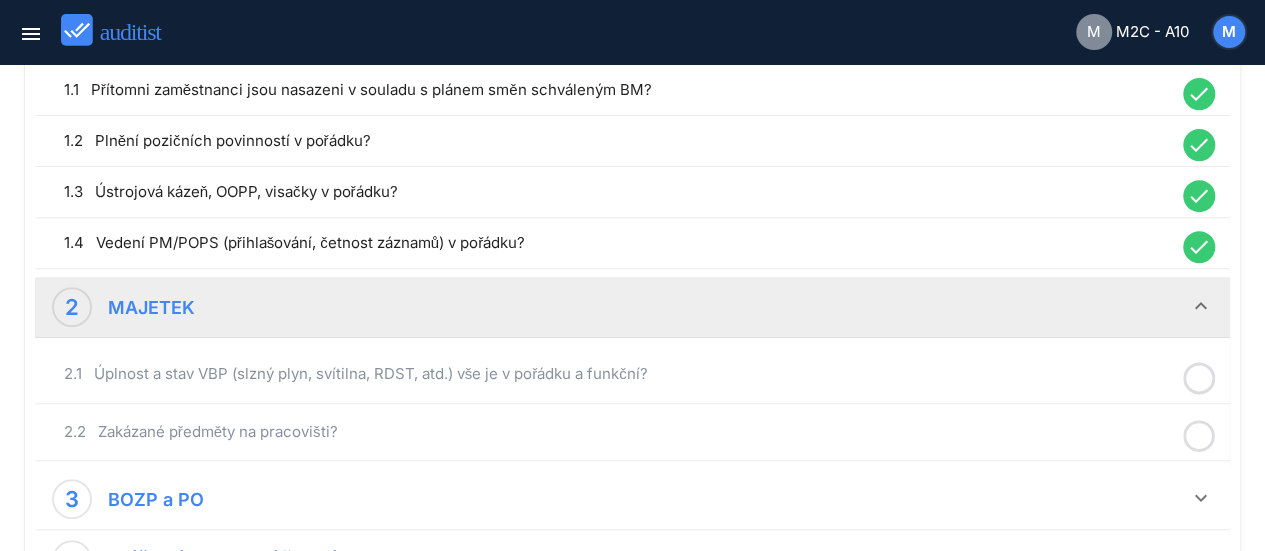 click 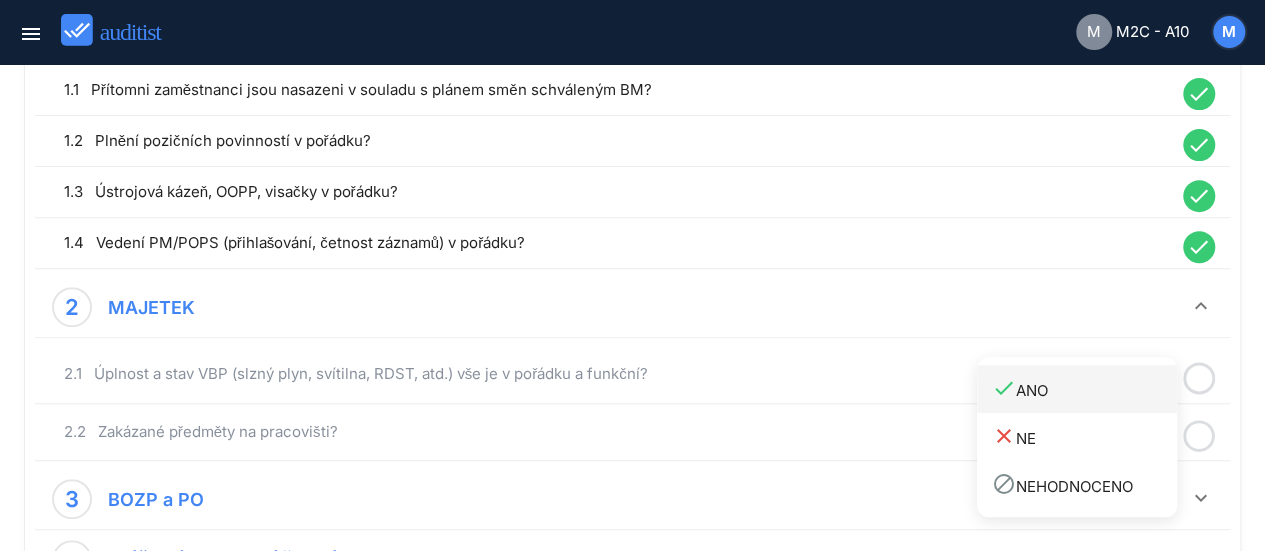 click on "done
ANO" at bounding box center (1084, 389) 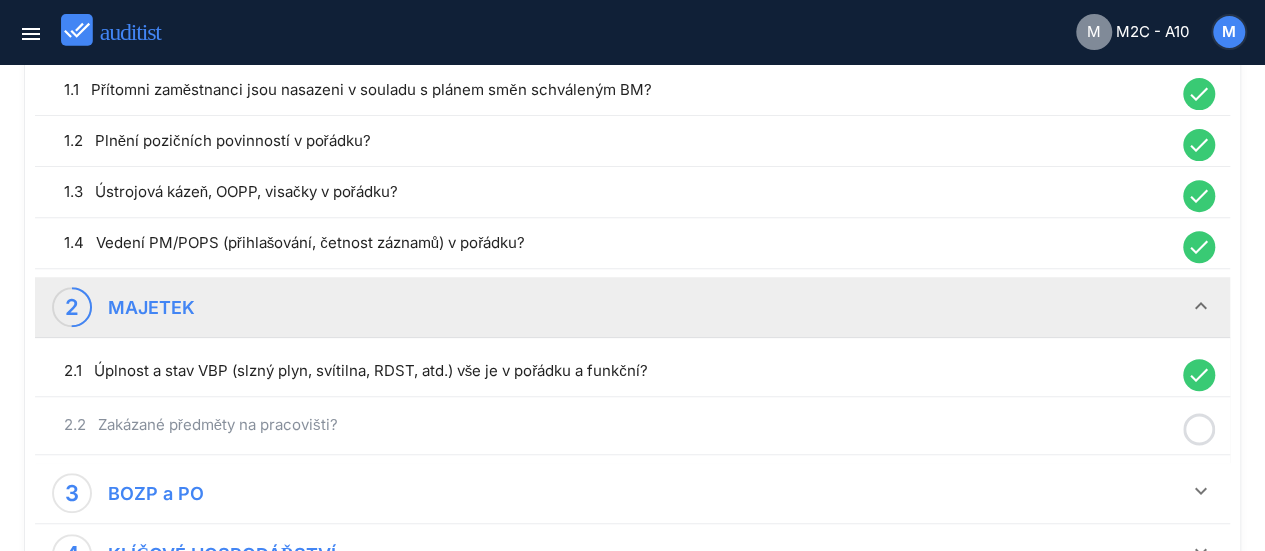 click 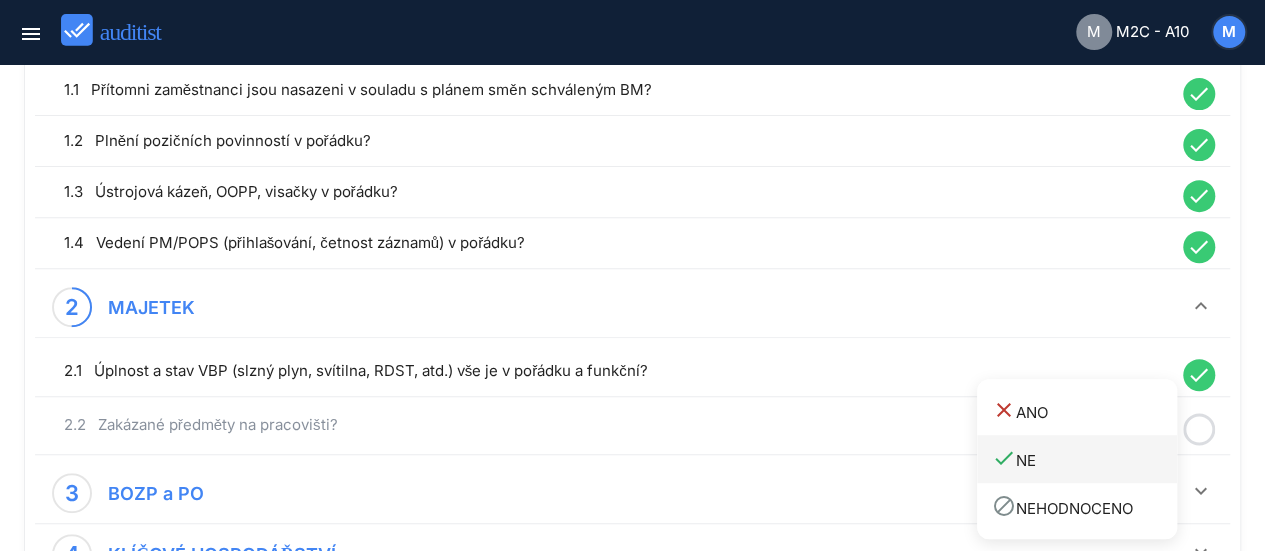 click on "done
NE" at bounding box center [1084, 459] 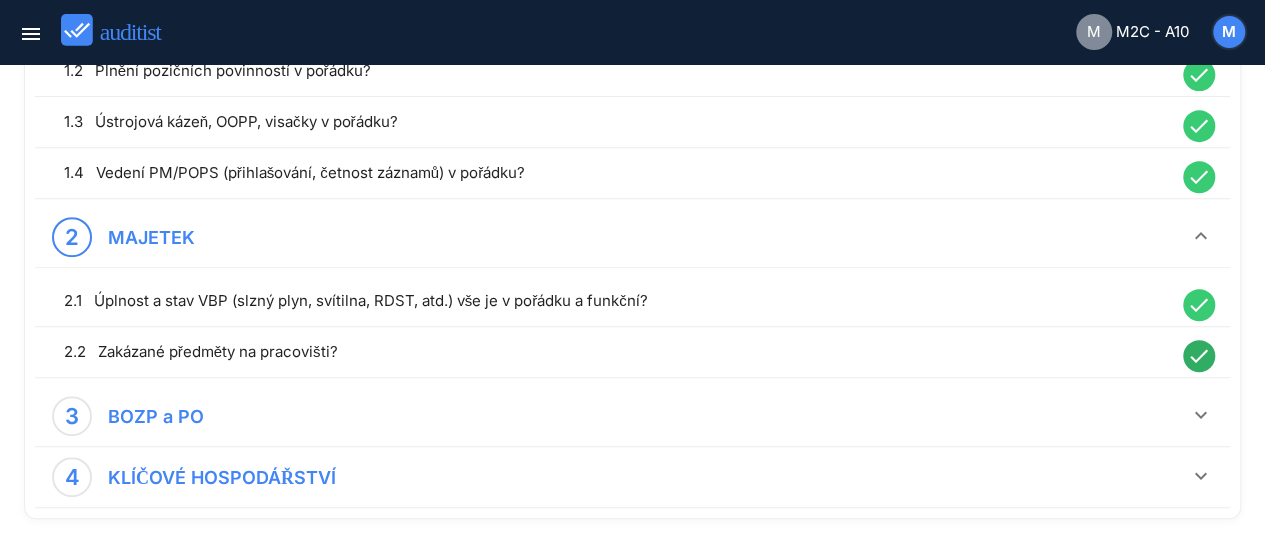 scroll, scrollTop: 400, scrollLeft: 0, axis: vertical 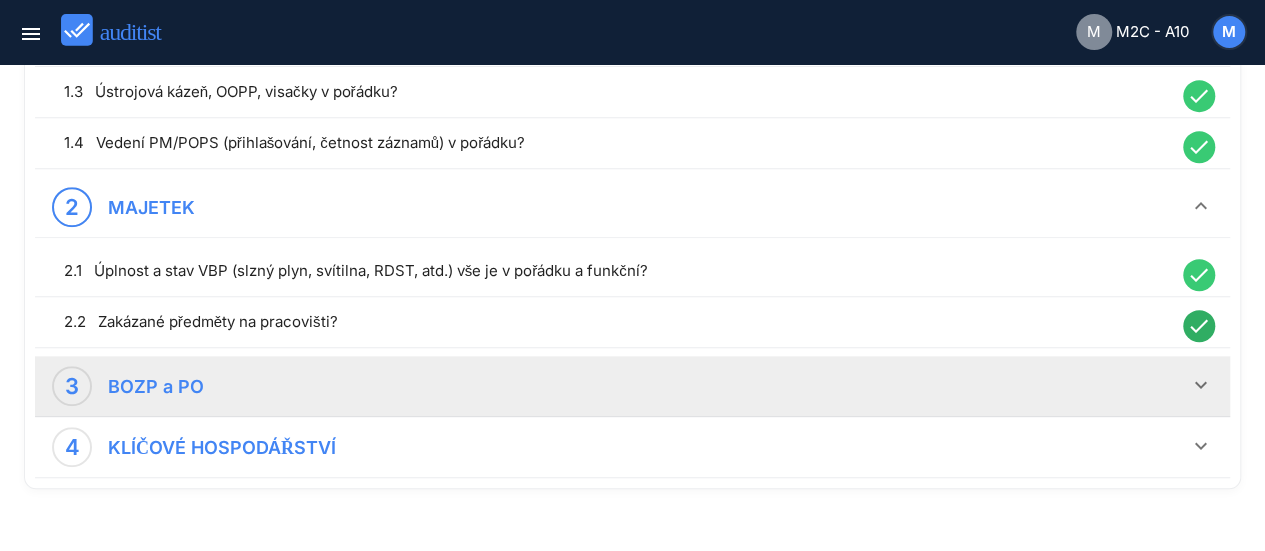 click on "keyboard_arrow_down" at bounding box center (1201, 385) 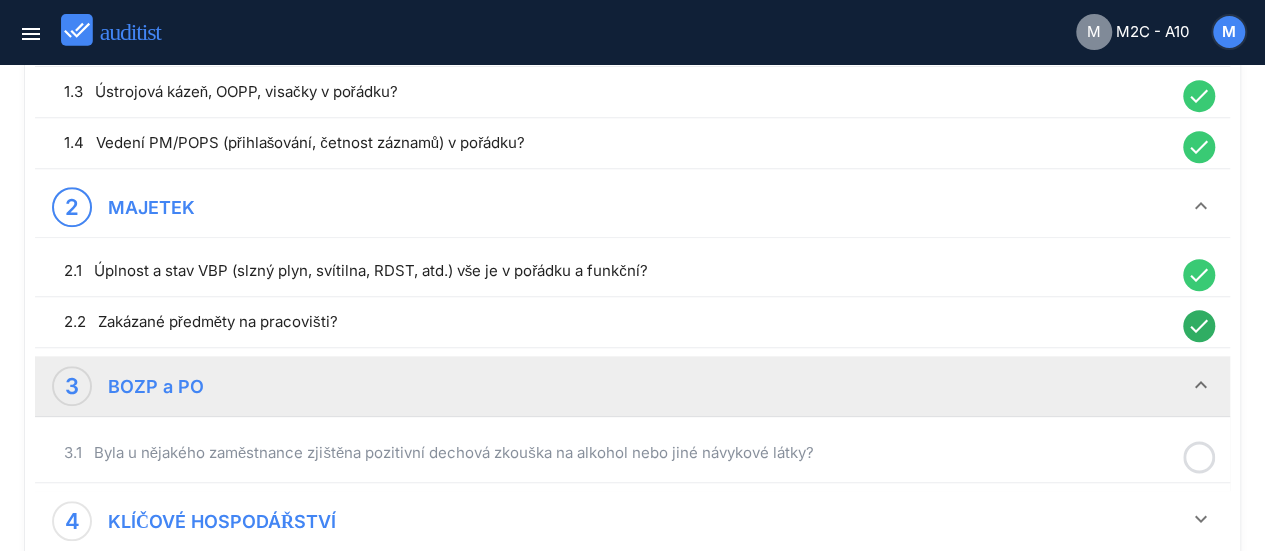 click 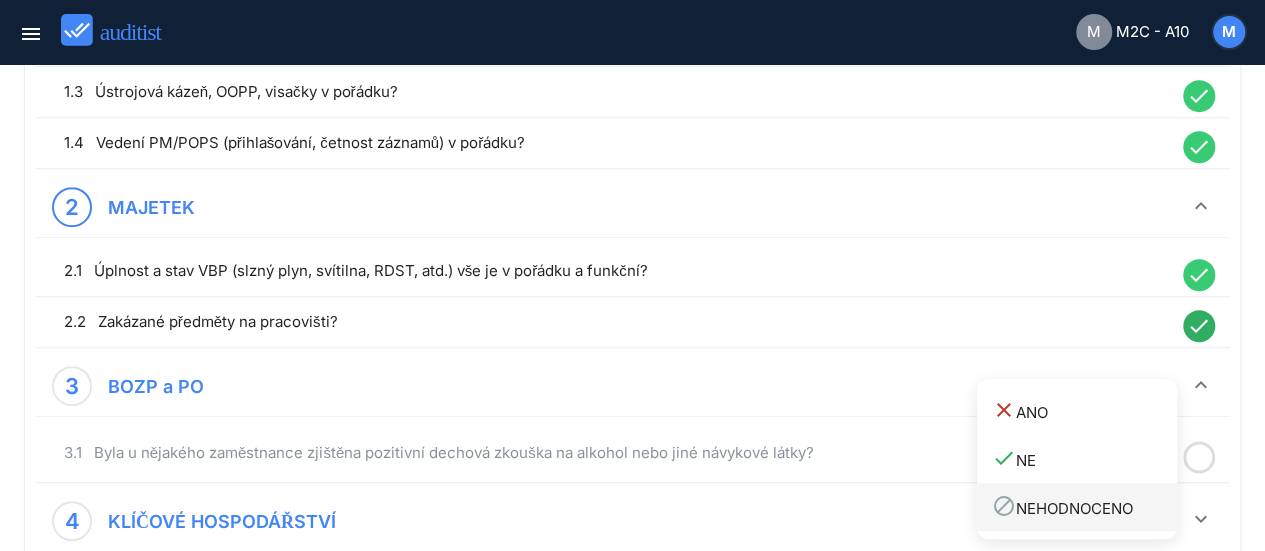 click on "block
NEHODNOCENO" at bounding box center [1084, 507] 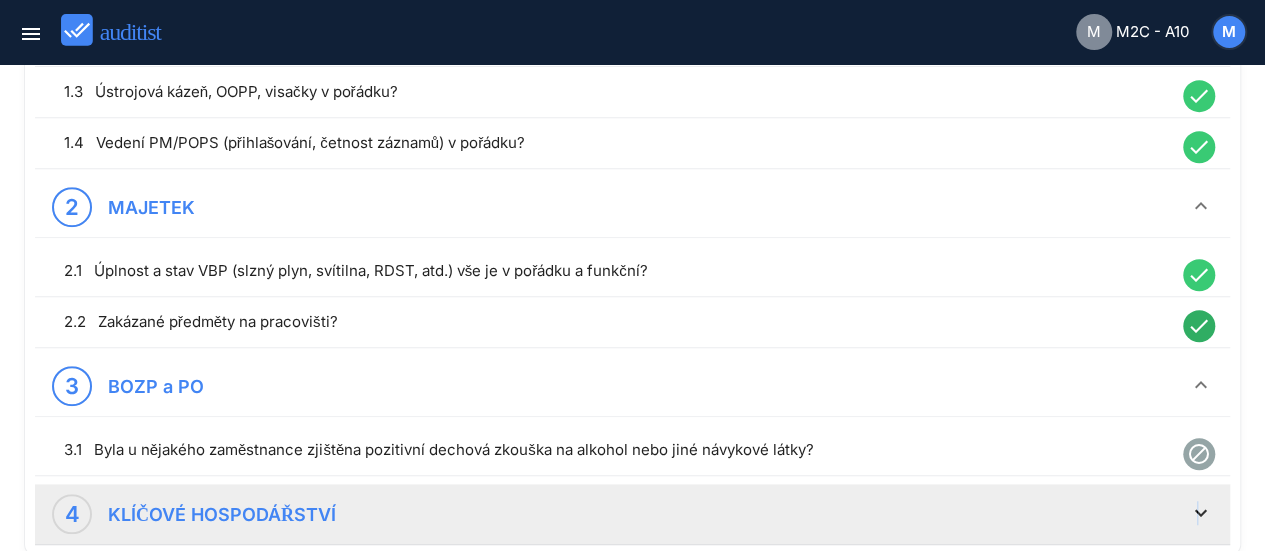 click on "keyboard_arrow_down" at bounding box center (1201, 513) 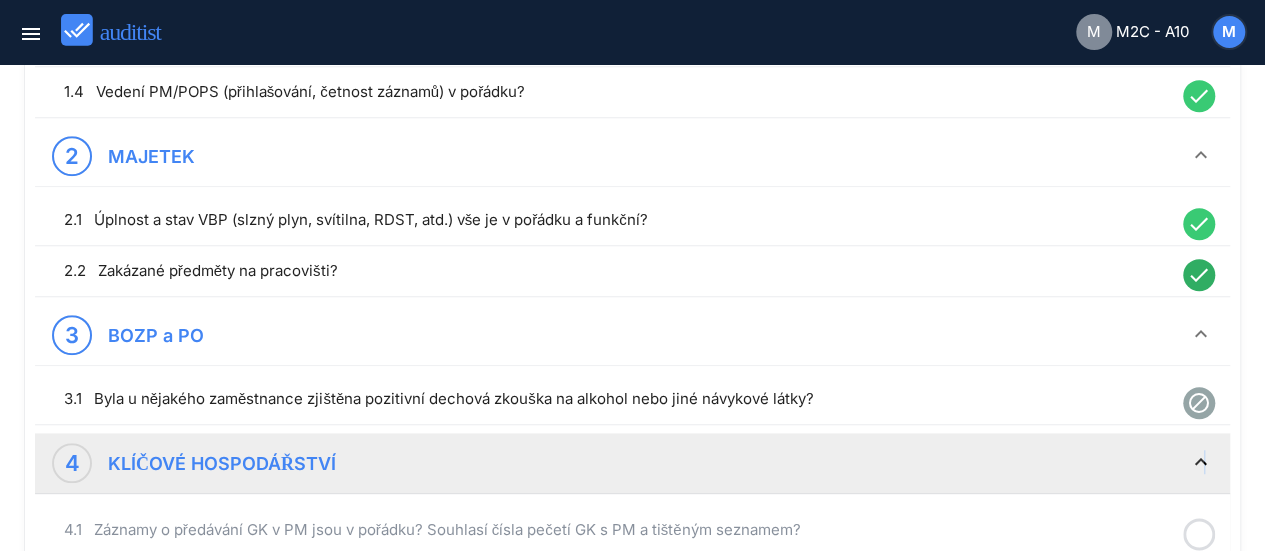 scroll, scrollTop: 579, scrollLeft: 0, axis: vertical 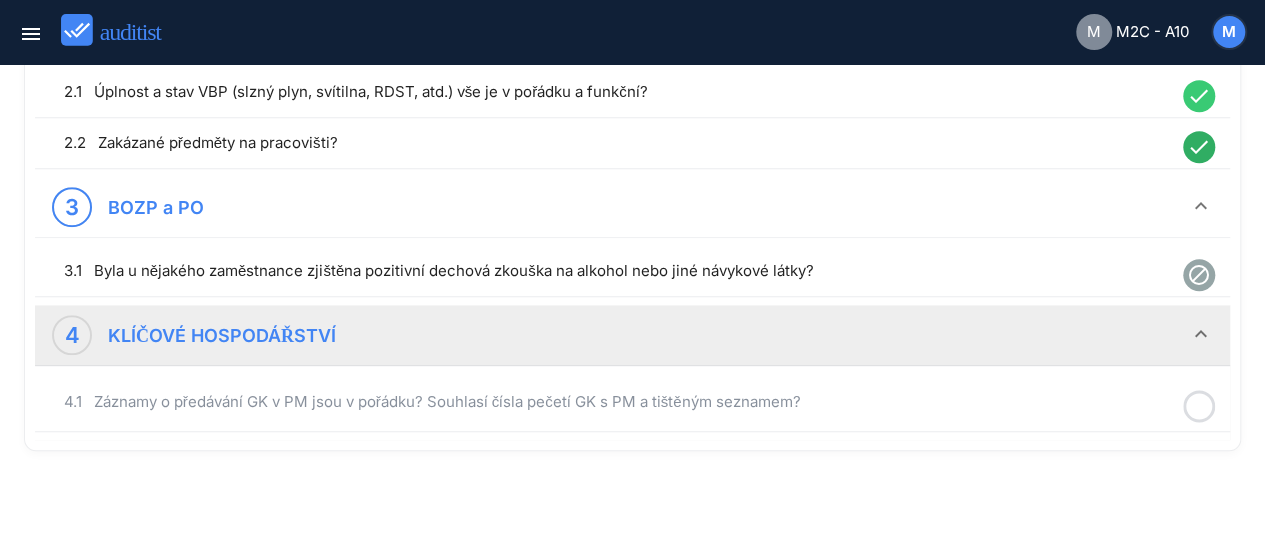 click 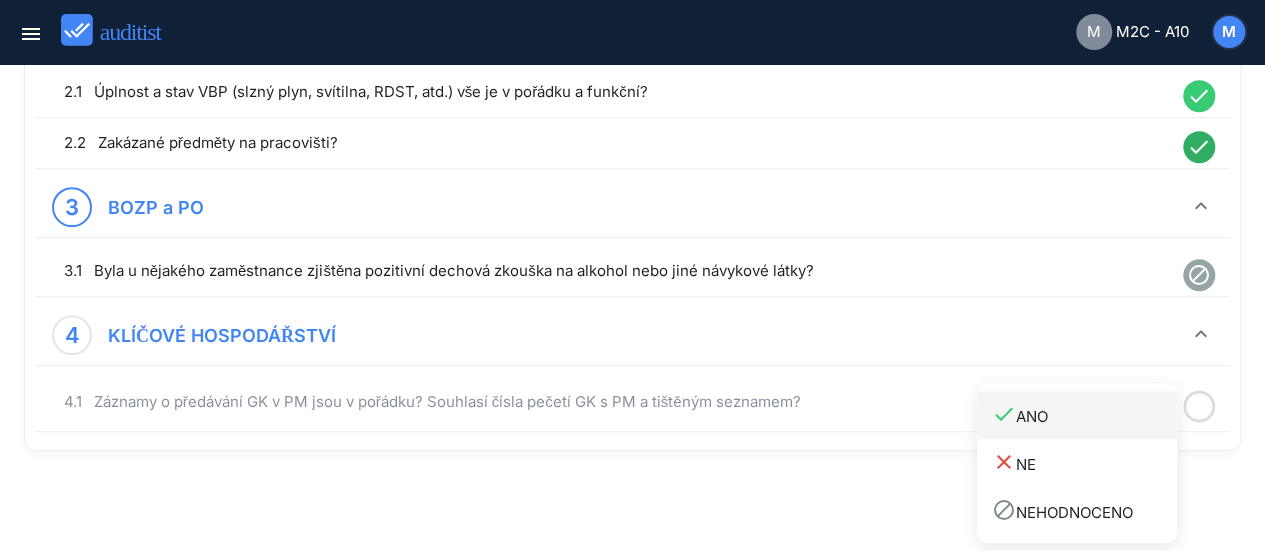 click on "done
ANO" at bounding box center [1084, 415] 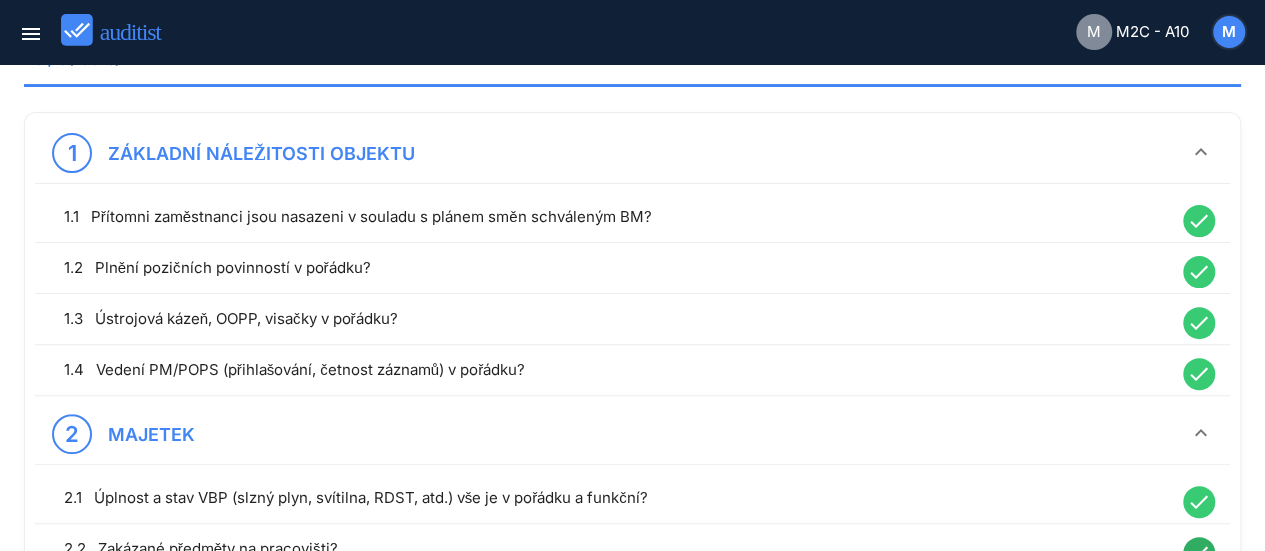 scroll, scrollTop: 0, scrollLeft: 0, axis: both 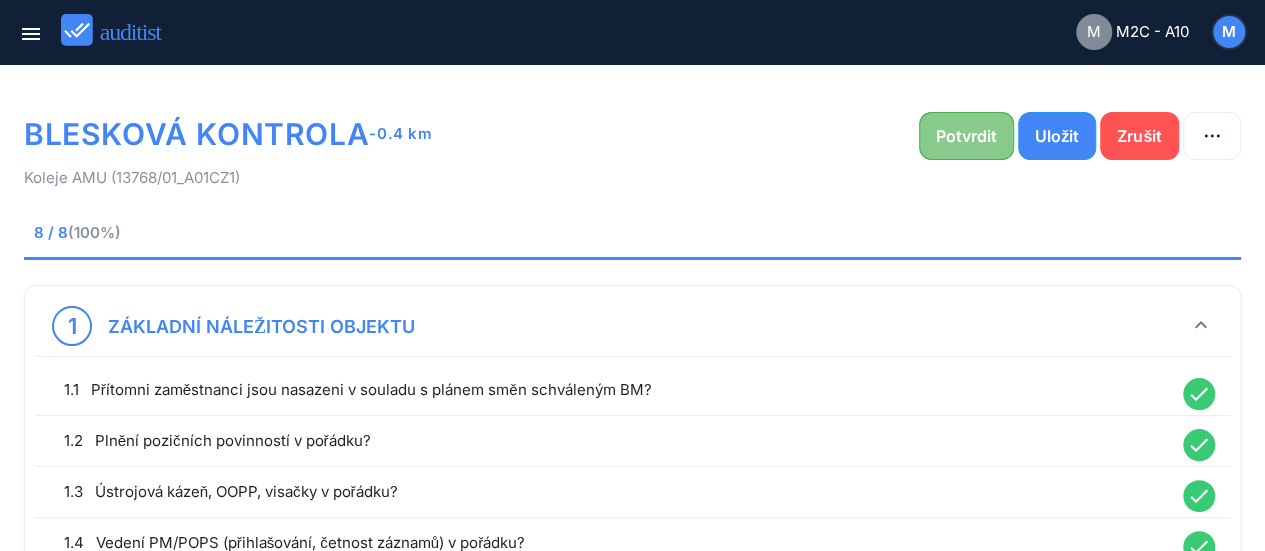 click on "Potvrdit" at bounding box center [966, 136] 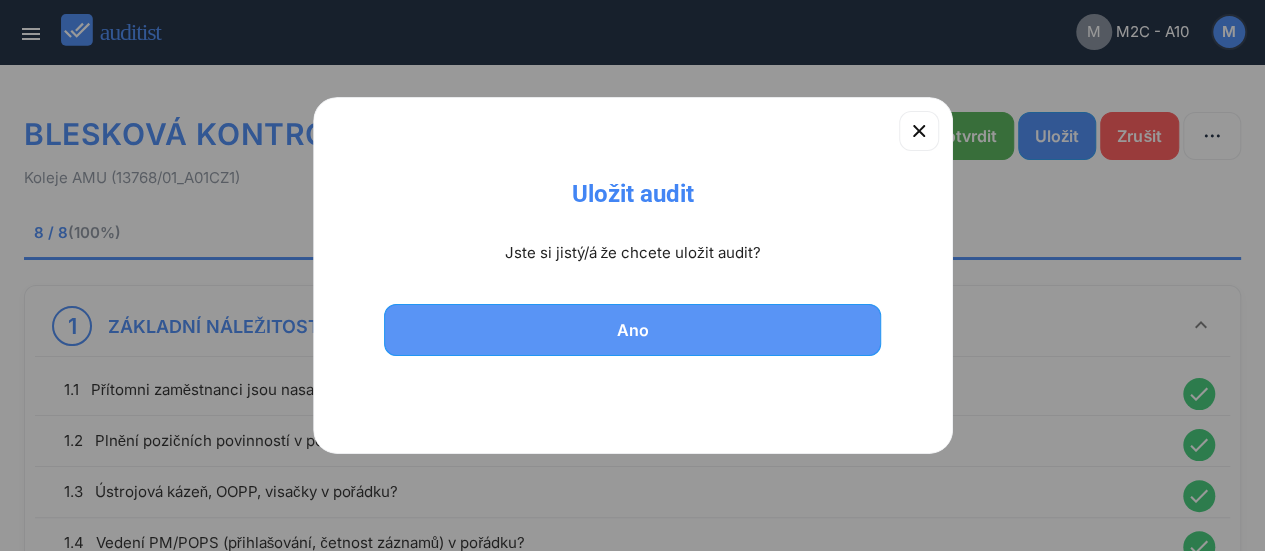 click on "Ano" at bounding box center (633, 330) 